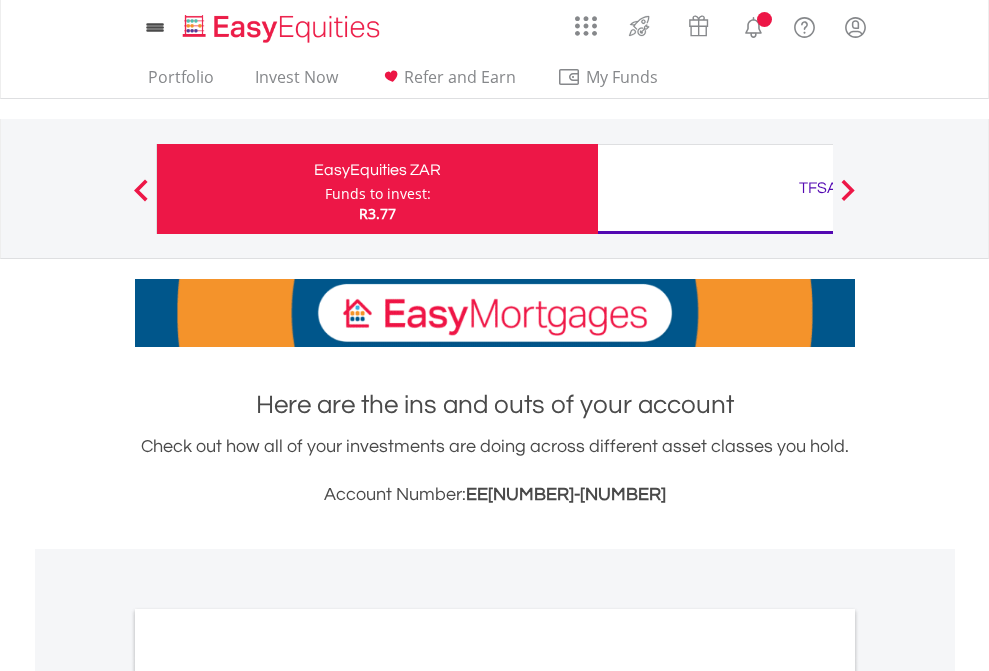 scroll, scrollTop: 0, scrollLeft: 0, axis: both 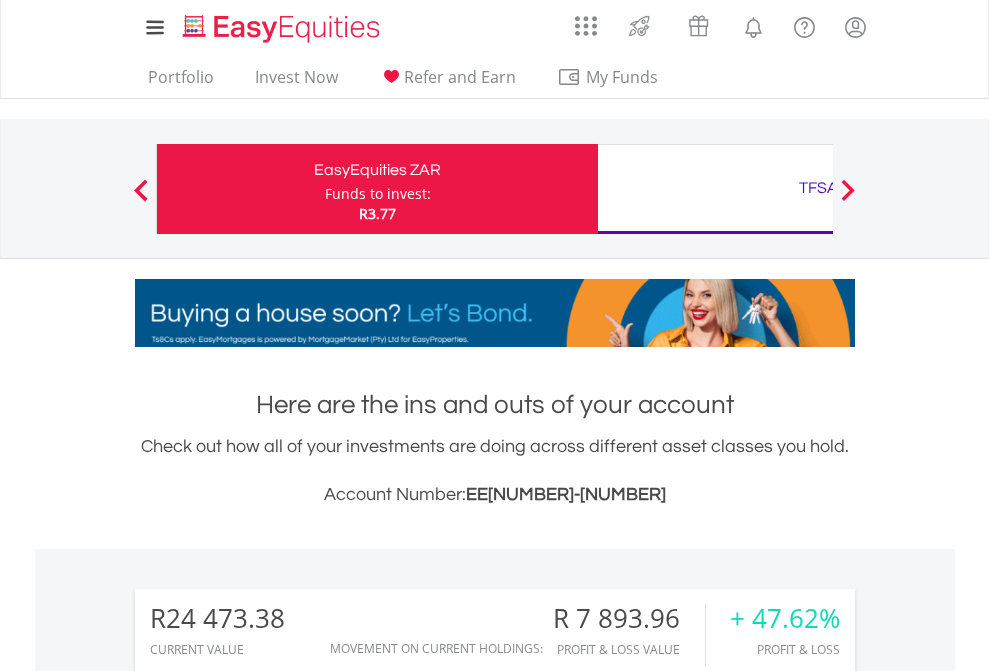 click on "Funds to invest:" at bounding box center (378, 194) 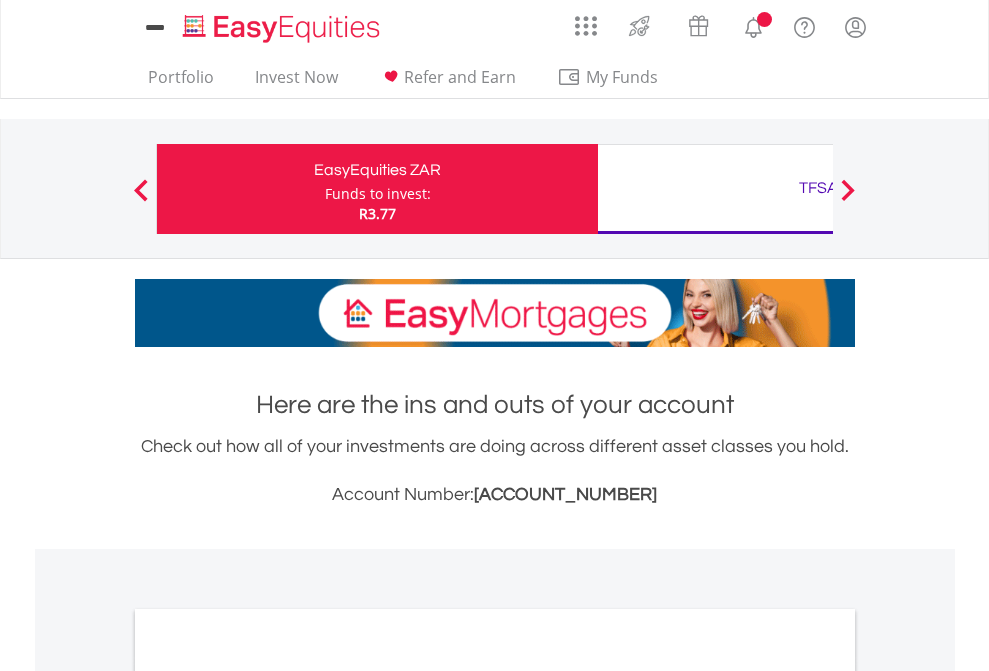 scroll, scrollTop: 0, scrollLeft: 0, axis: both 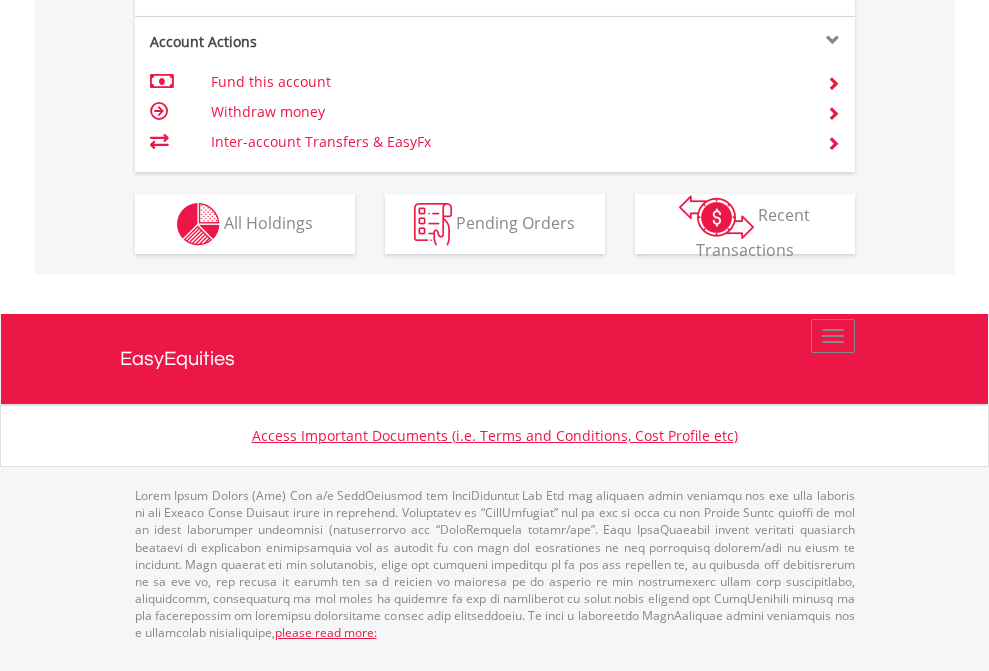 click on "Investment types" at bounding box center [706, -337] 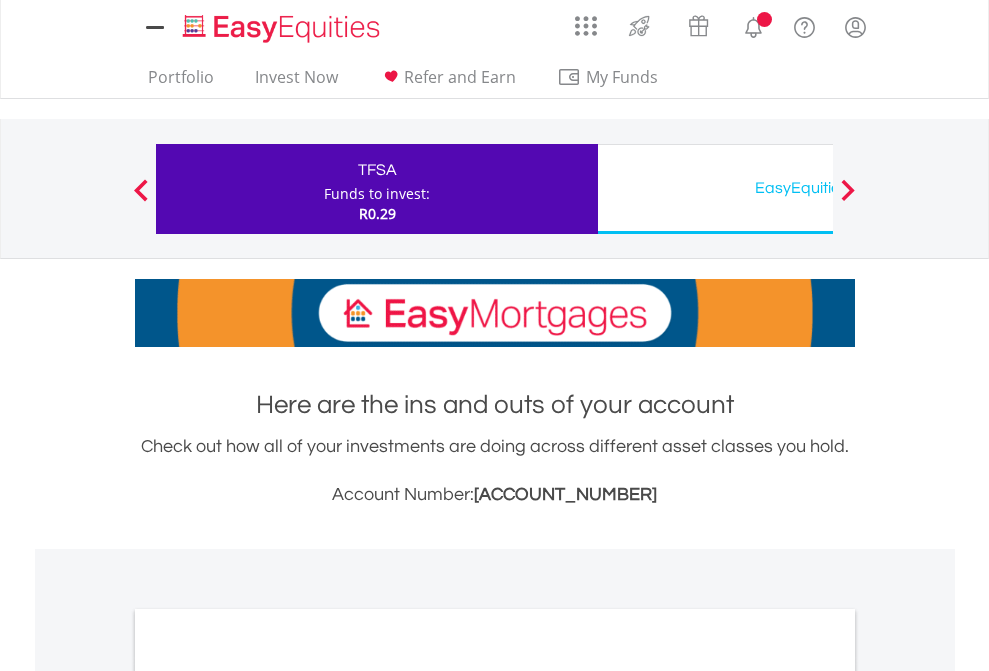 scroll, scrollTop: 0, scrollLeft: 0, axis: both 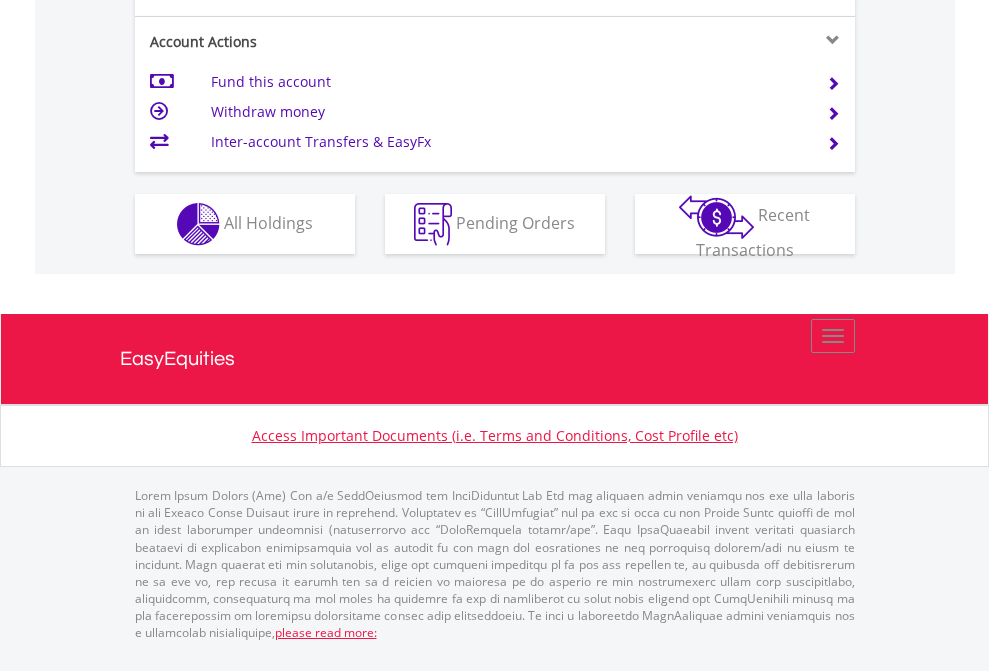 click on "Investment types" at bounding box center [706, -337] 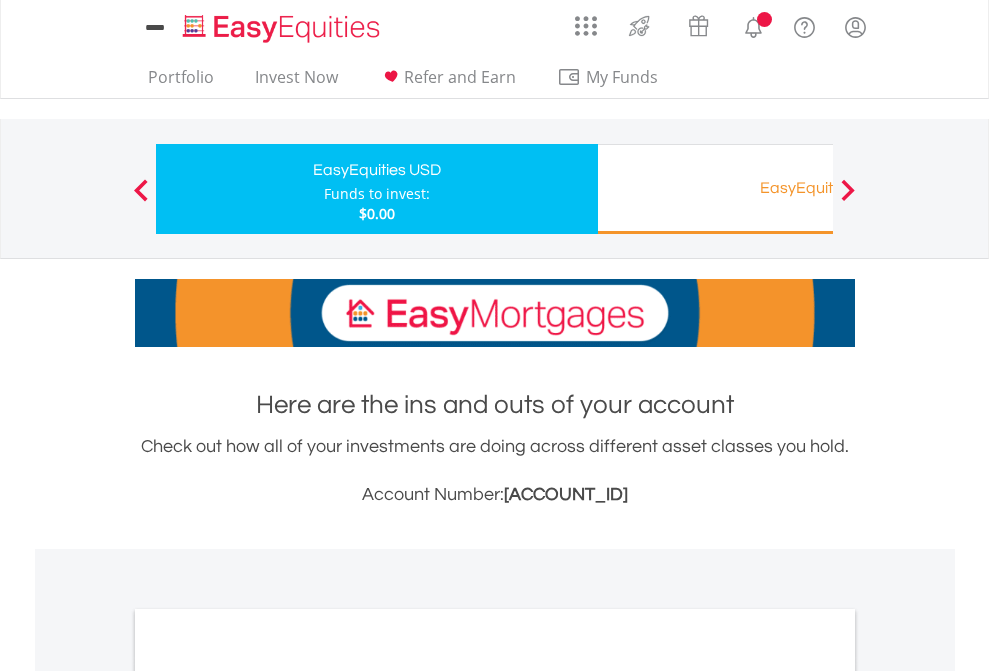 scroll, scrollTop: 0, scrollLeft: 0, axis: both 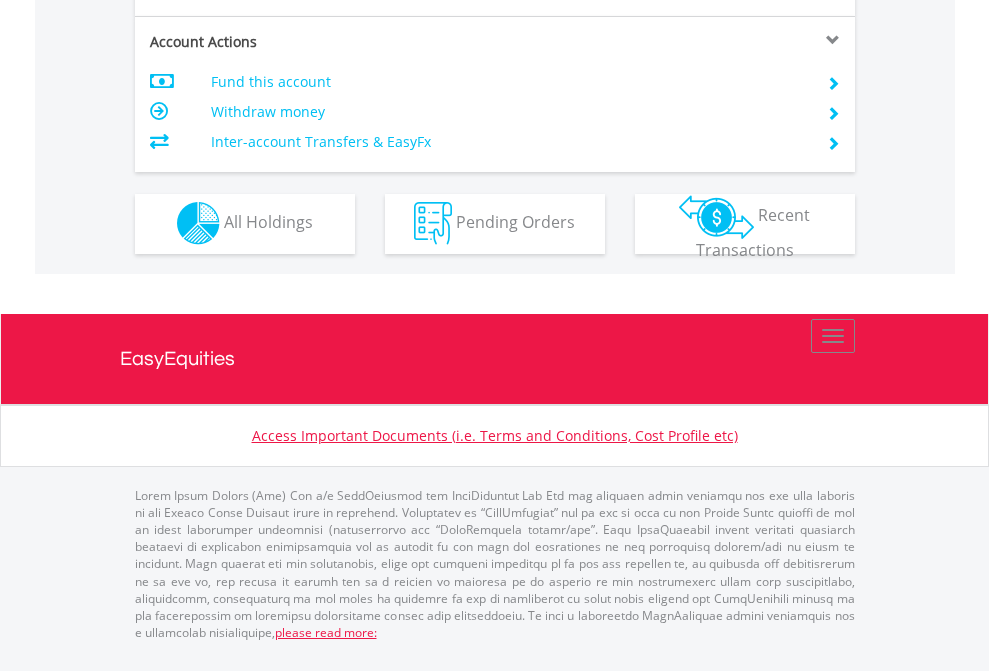 click on "Investment types" at bounding box center [706, -353] 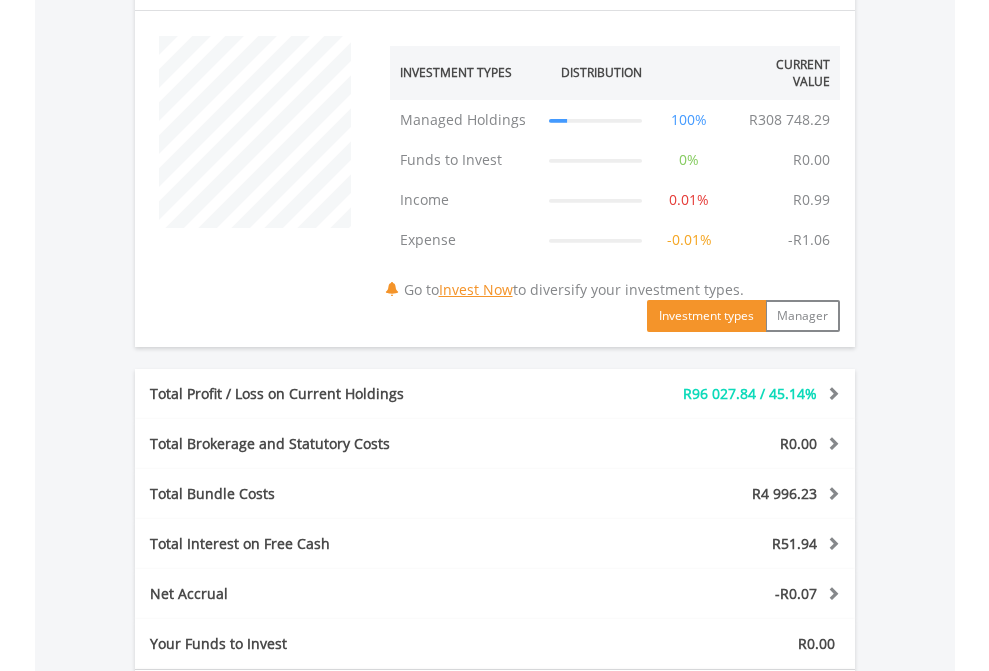 scroll, scrollTop: 1342, scrollLeft: 0, axis: vertical 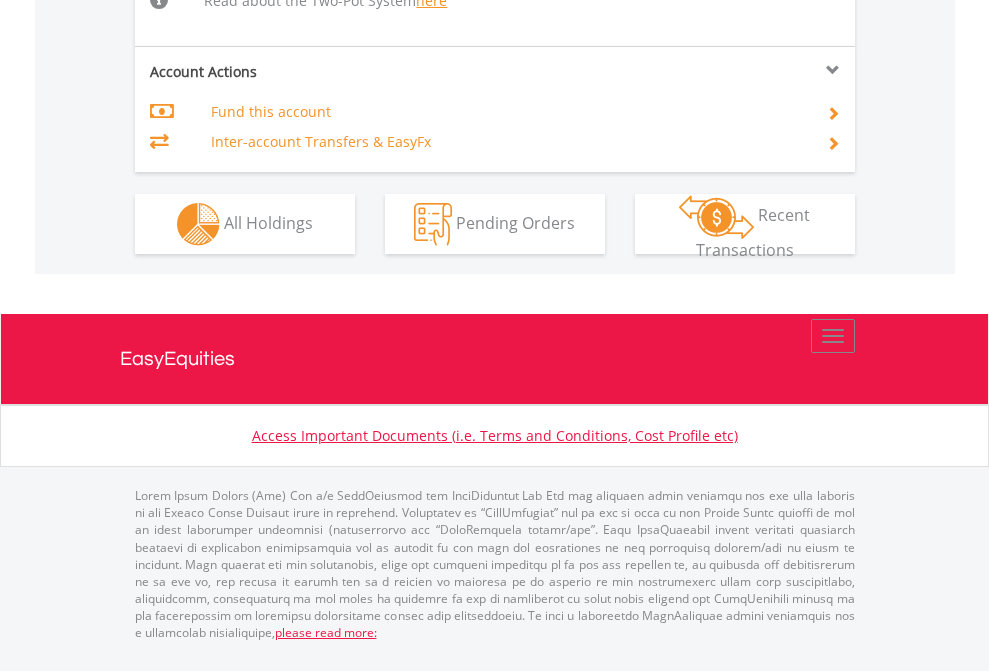 click on "Investment types" at bounding box center [706, -518] 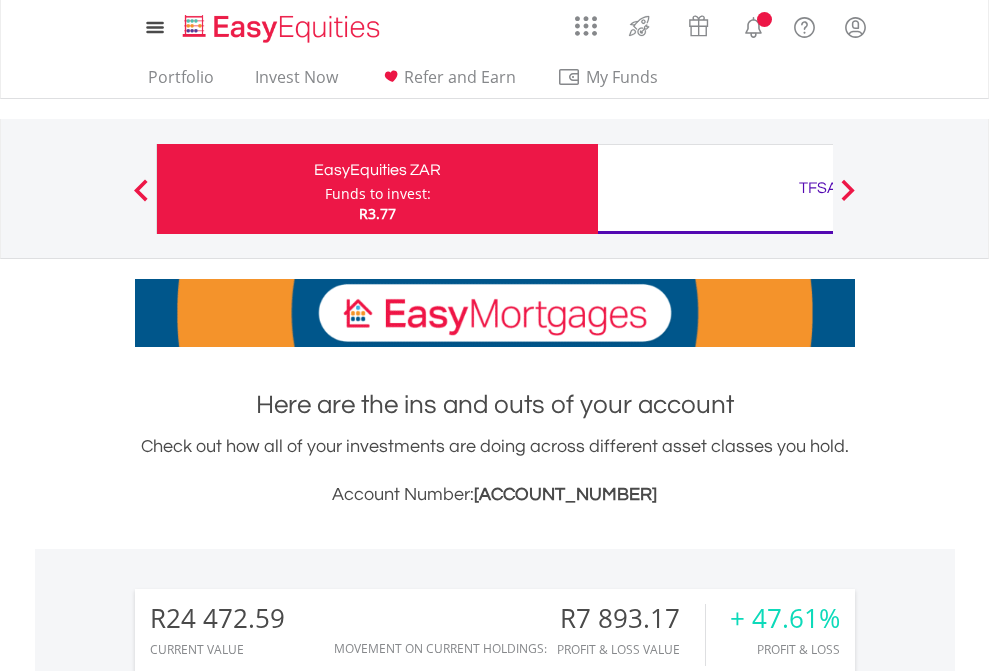 scroll, scrollTop: 0, scrollLeft: 0, axis: both 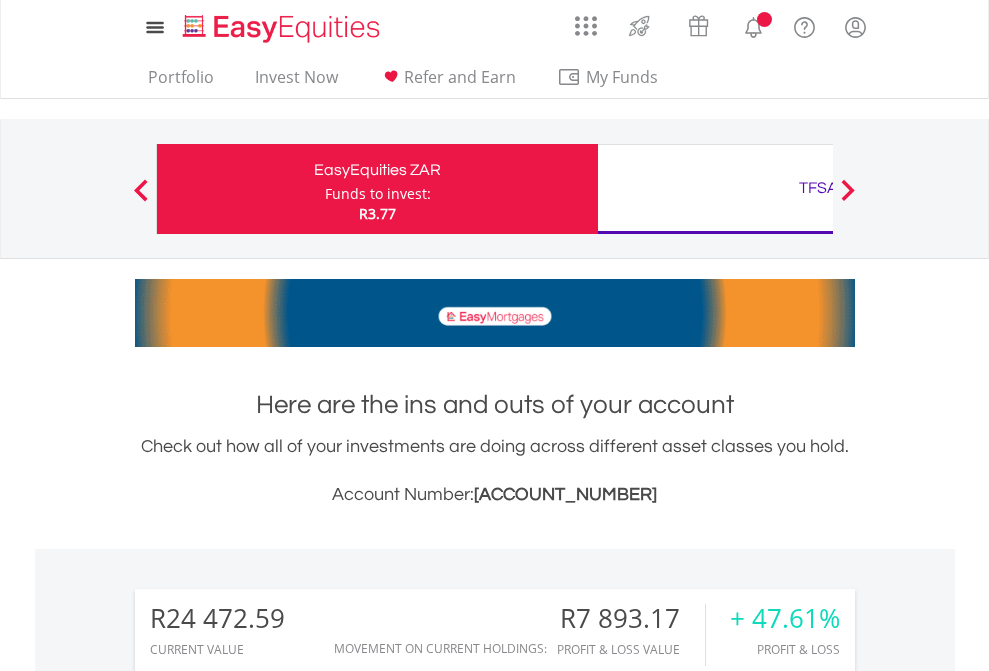click on "All Holdings" at bounding box center [268, 1626] 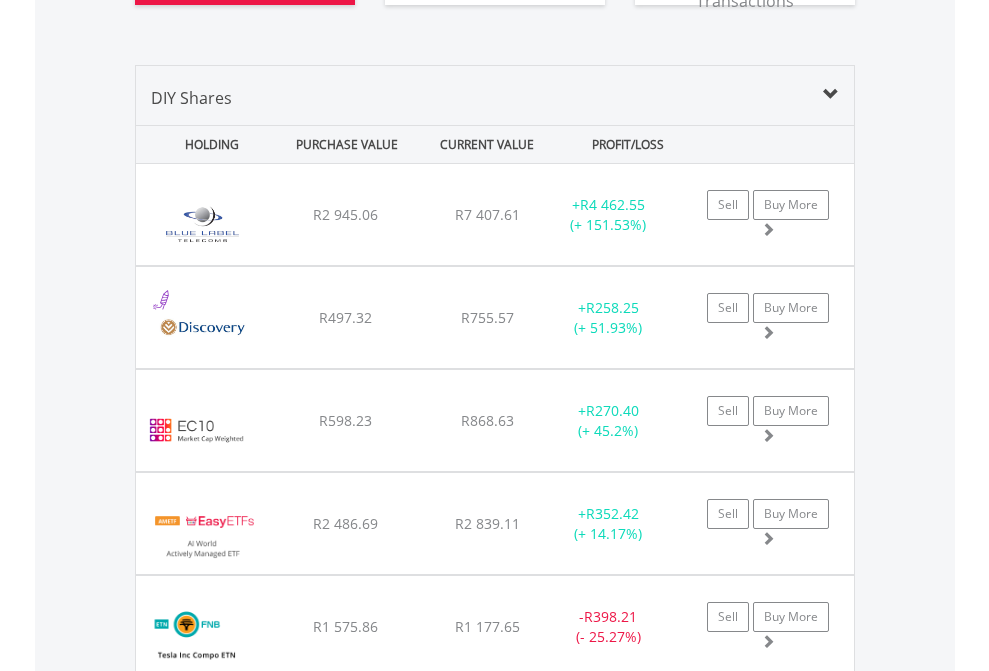 scroll, scrollTop: 2384, scrollLeft: 0, axis: vertical 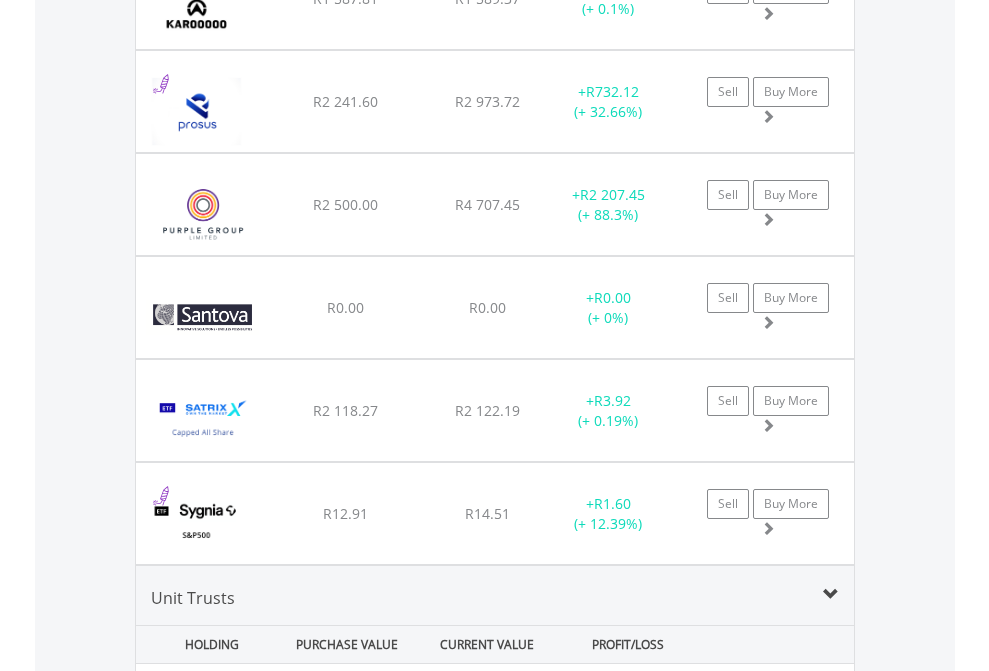 click on "TFSA" at bounding box center (818, -2196) 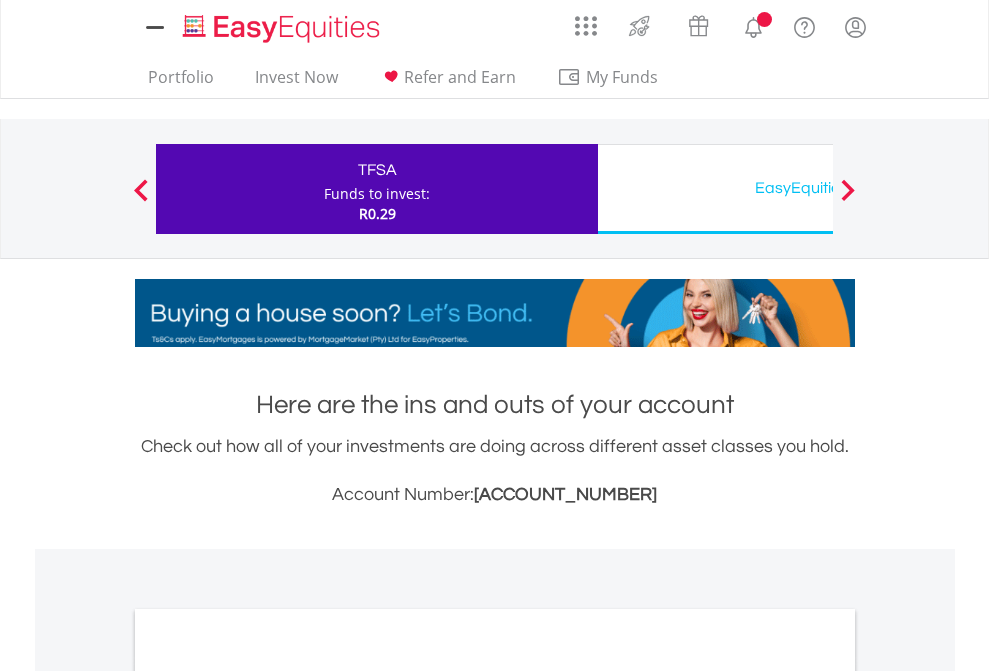 click on "All Holdings" at bounding box center [268, 1096] 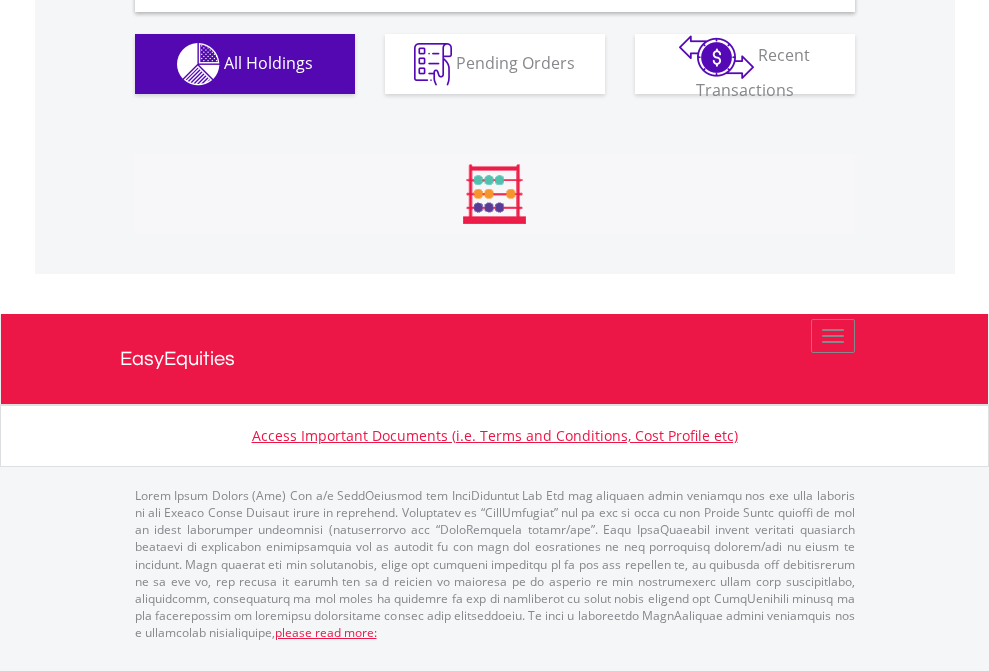 scroll, scrollTop: 1933, scrollLeft: 0, axis: vertical 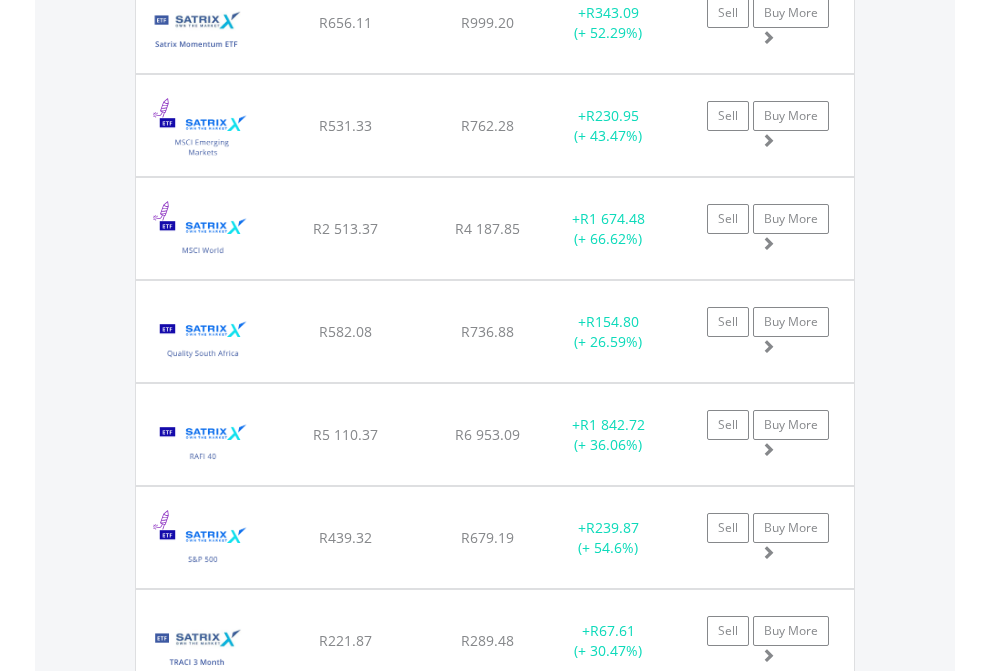 click on "EasyEquities USD" at bounding box center (818, -1745) 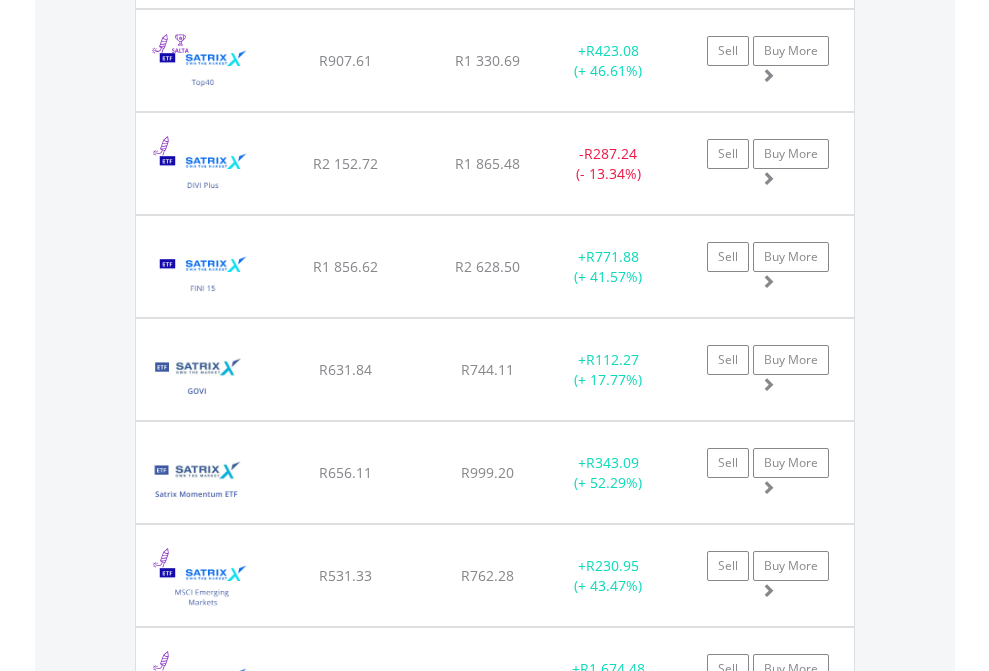 scroll, scrollTop: 144, scrollLeft: 0, axis: vertical 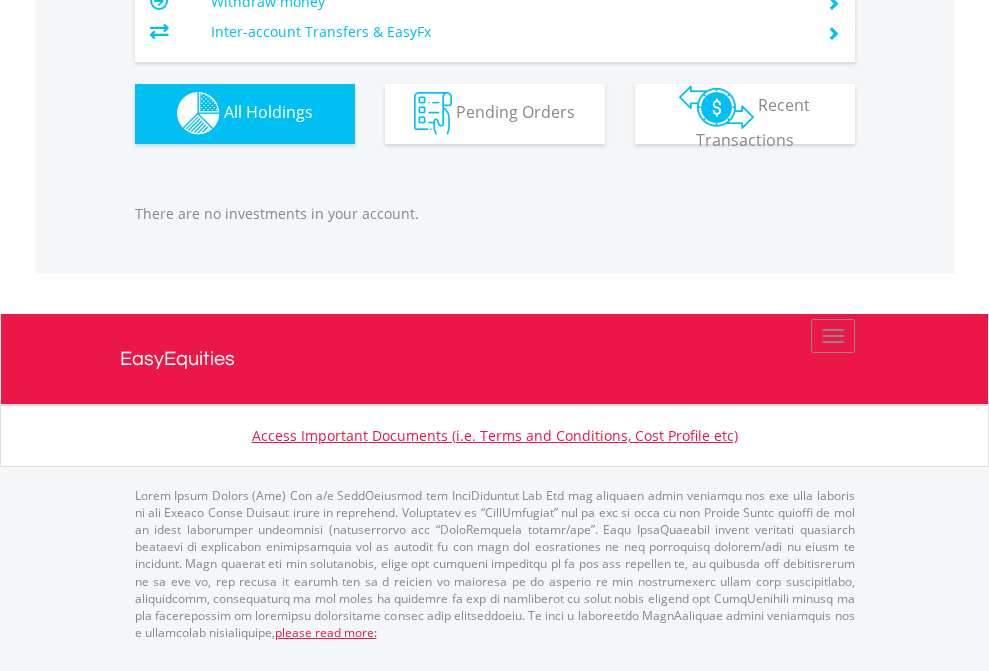 click on "EasyEquities RA" at bounding box center [818, -1142] 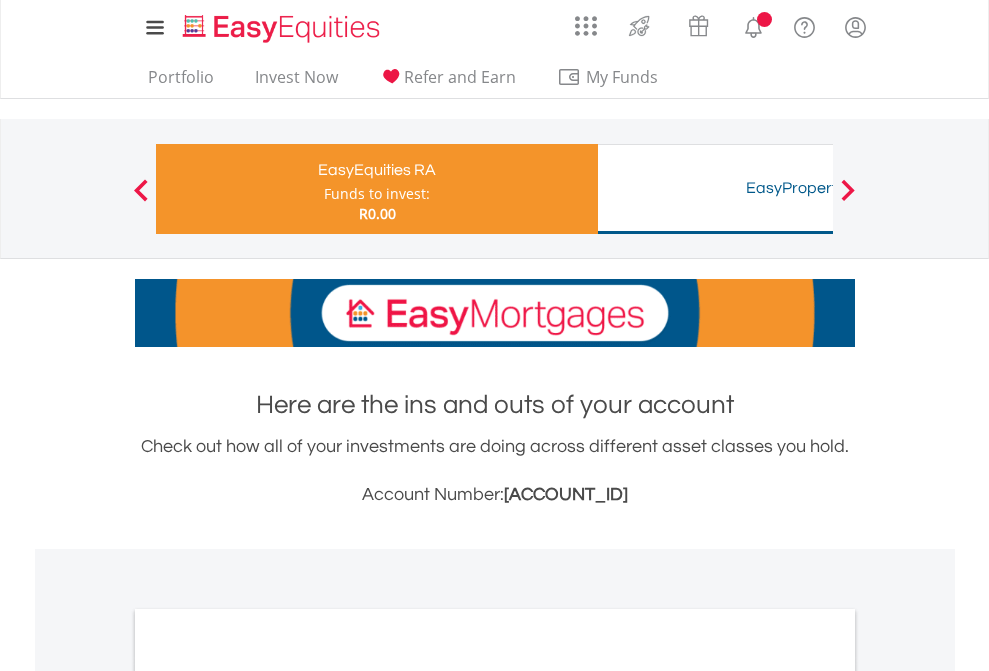 scroll, scrollTop: 1202, scrollLeft: 0, axis: vertical 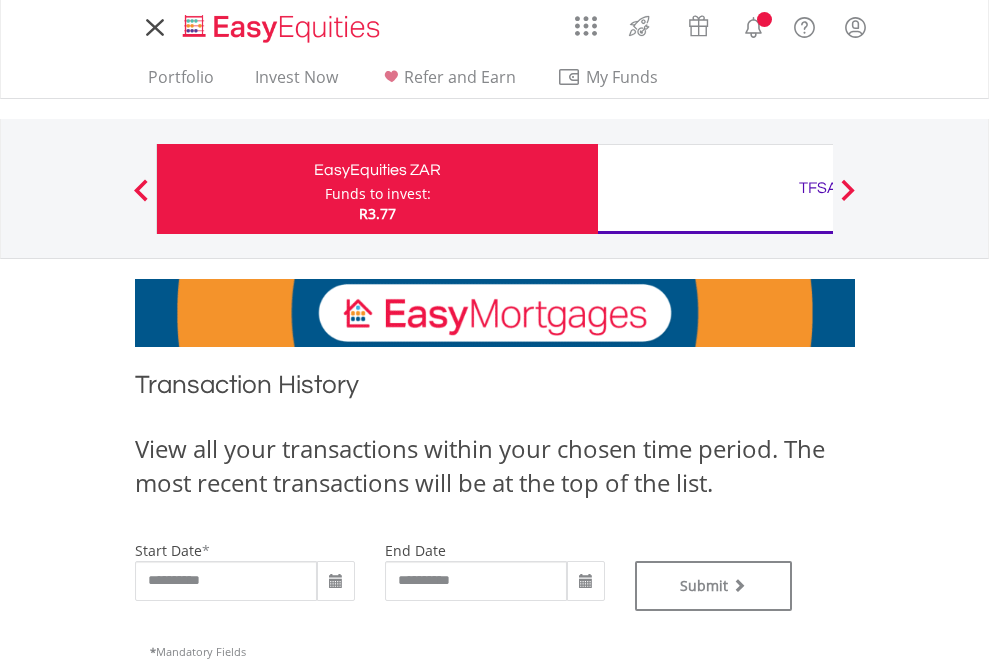 type on "**********" 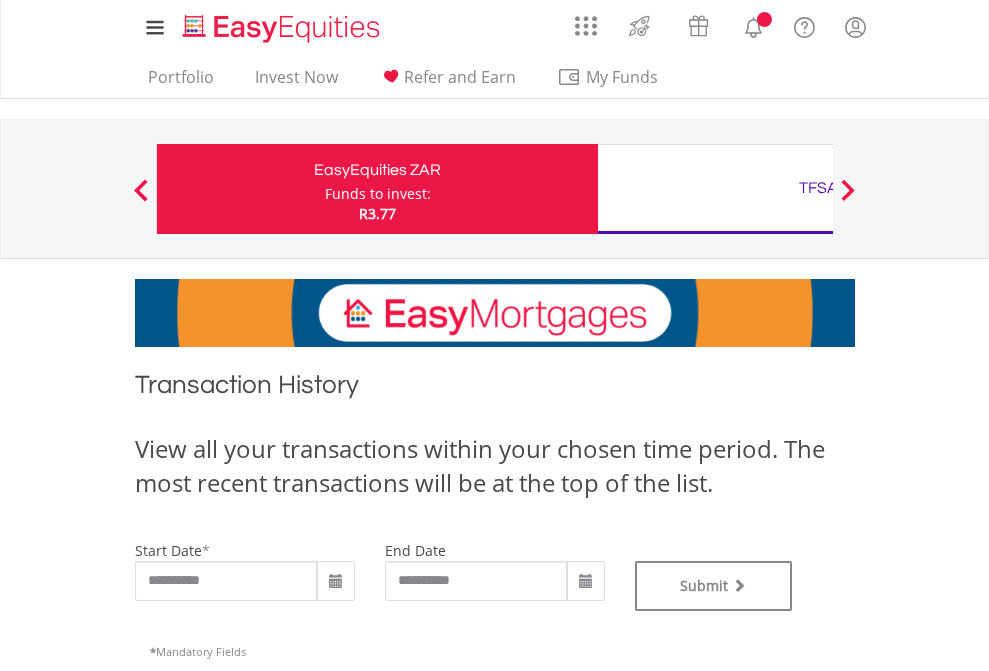 type on "**********" 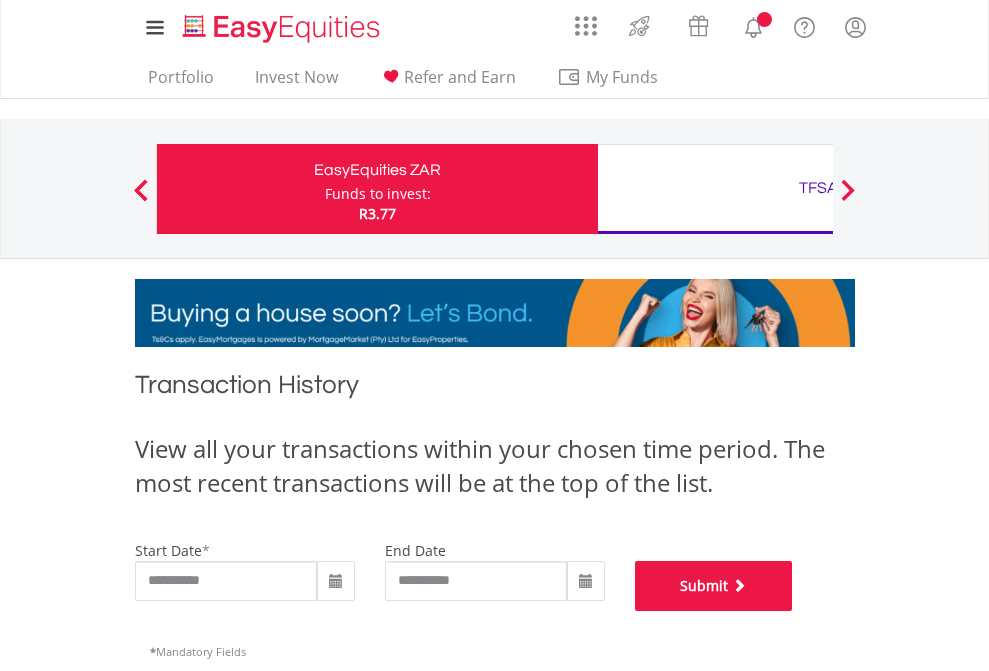 click on "Submit" at bounding box center [714, 586] 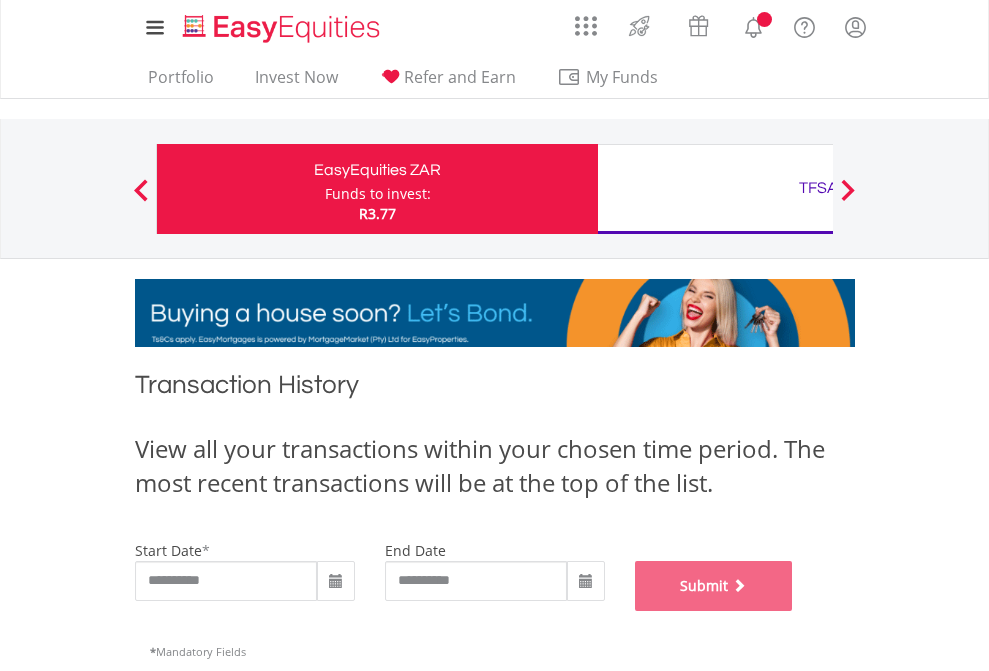 scroll, scrollTop: 811, scrollLeft: 0, axis: vertical 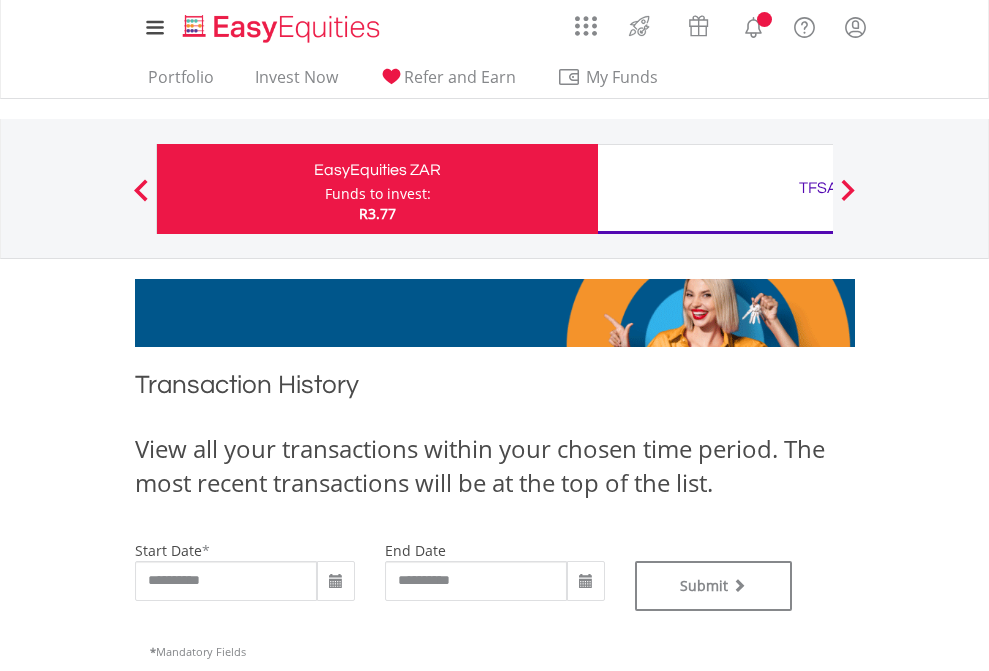 click on "TFSA" at bounding box center (818, 188) 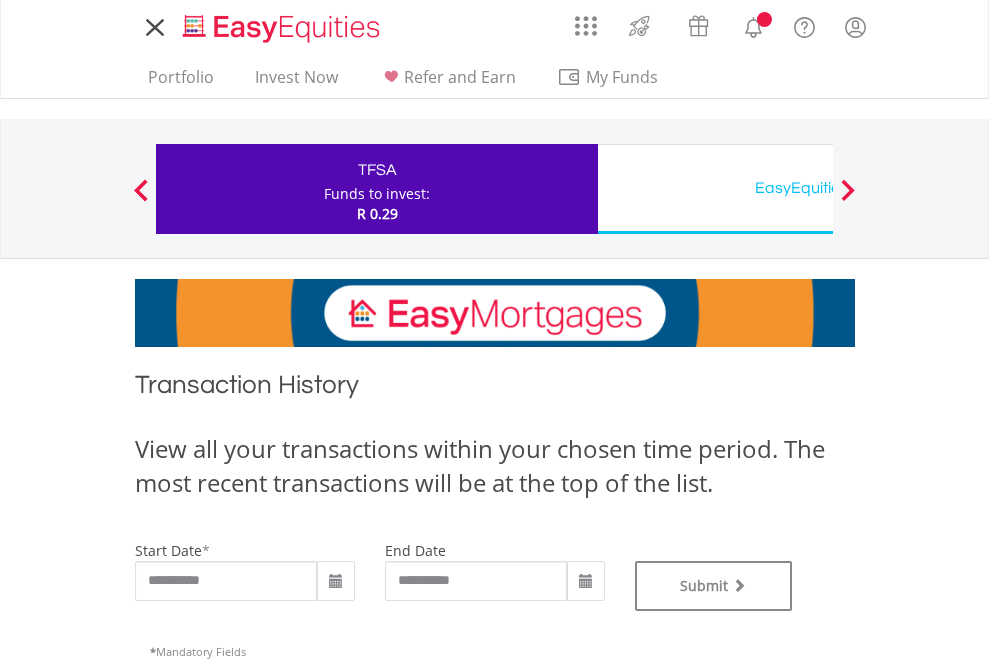 scroll, scrollTop: 0, scrollLeft: 0, axis: both 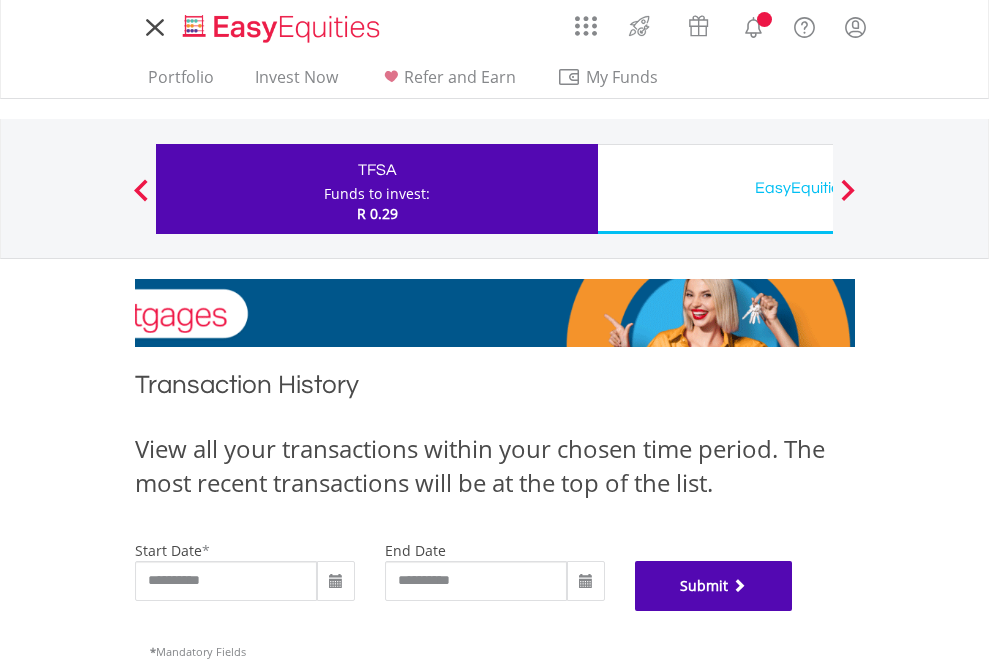 click on "Submit" at bounding box center (714, 586) 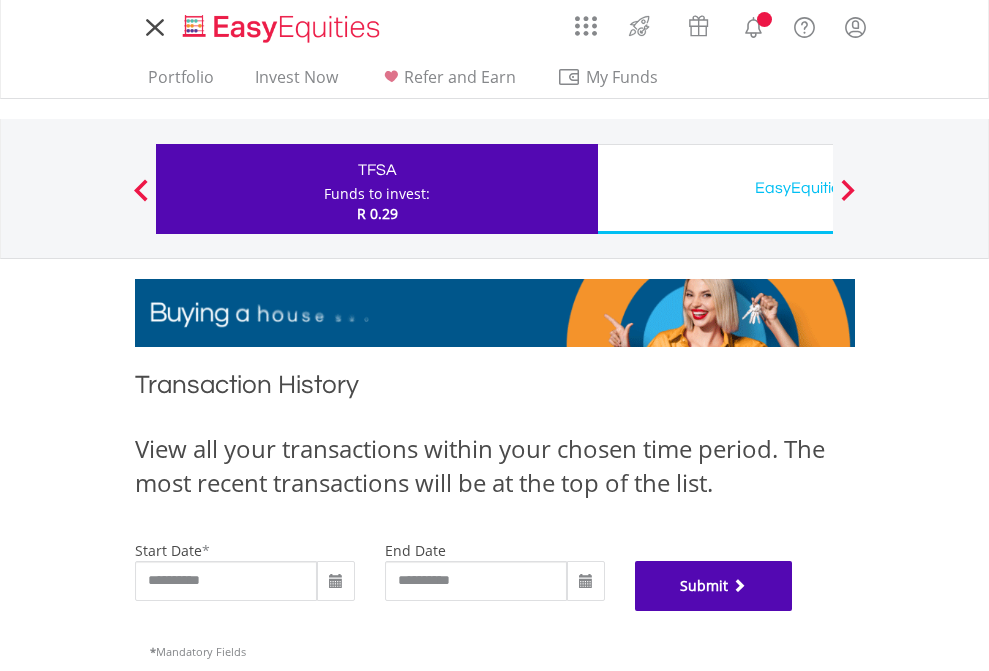 scroll, scrollTop: 811, scrollLeft: 0, axis: vertical 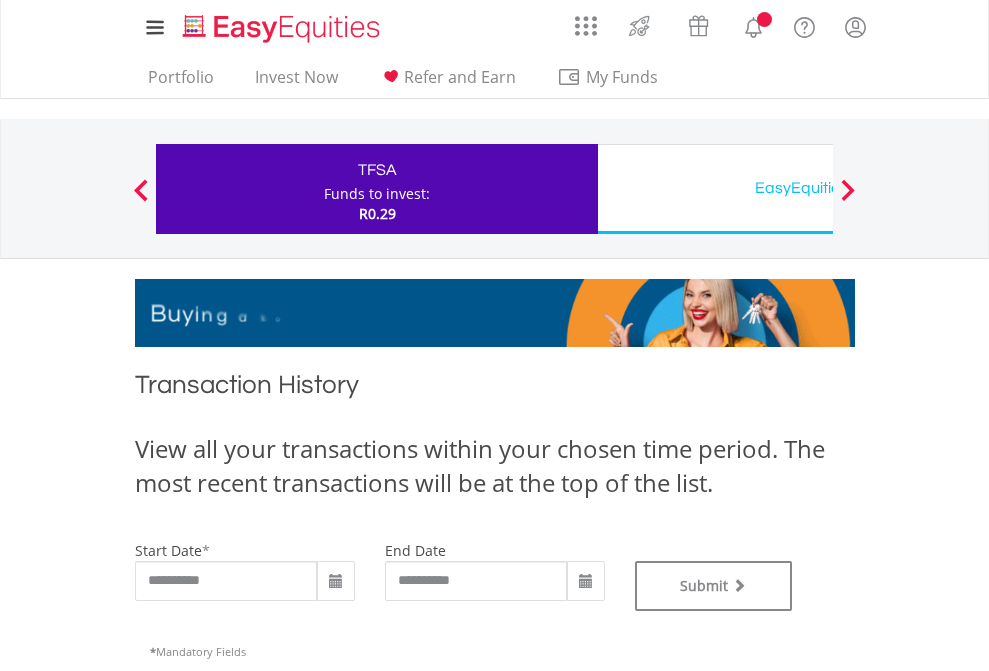 click on "EasyEquities USD" at bounding box center (818, 188) 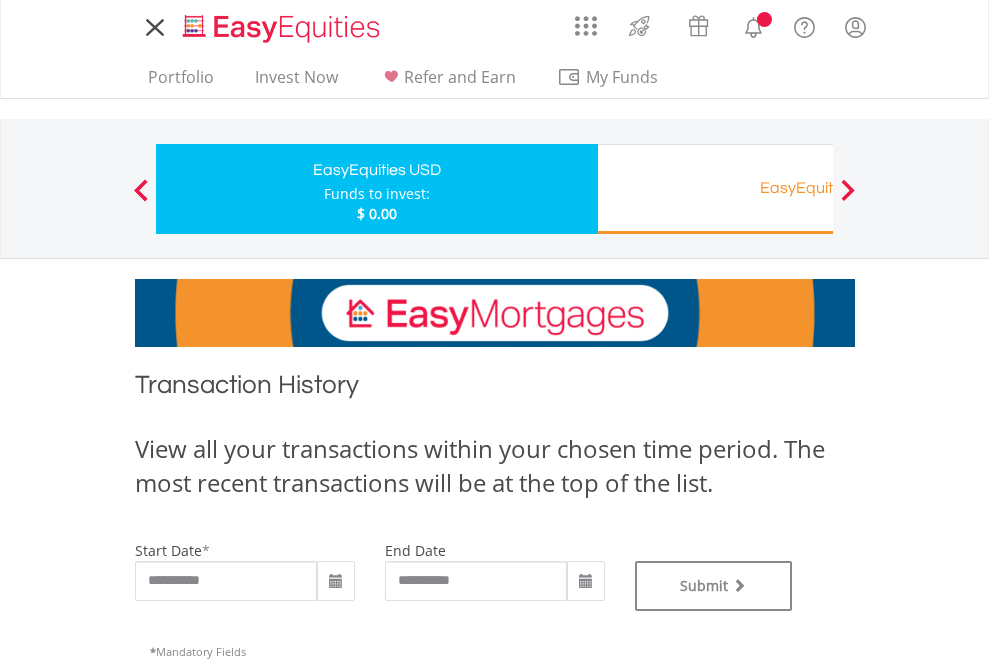 scroll, scrollTop: 0, scrollLeft: 0, axis: both 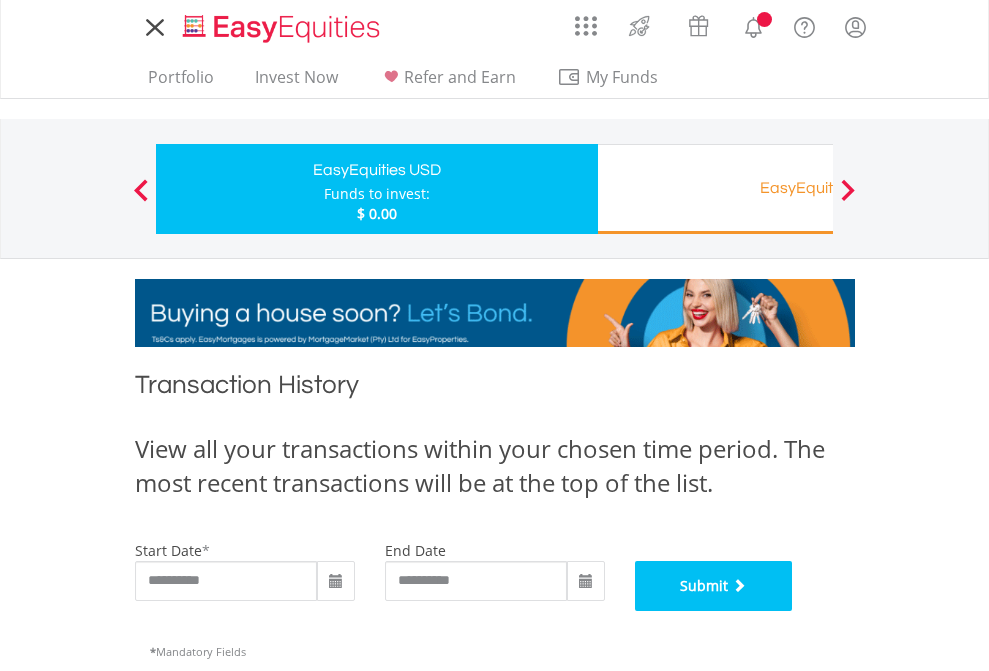 click on "Submit" at bounding box center (714, 586) 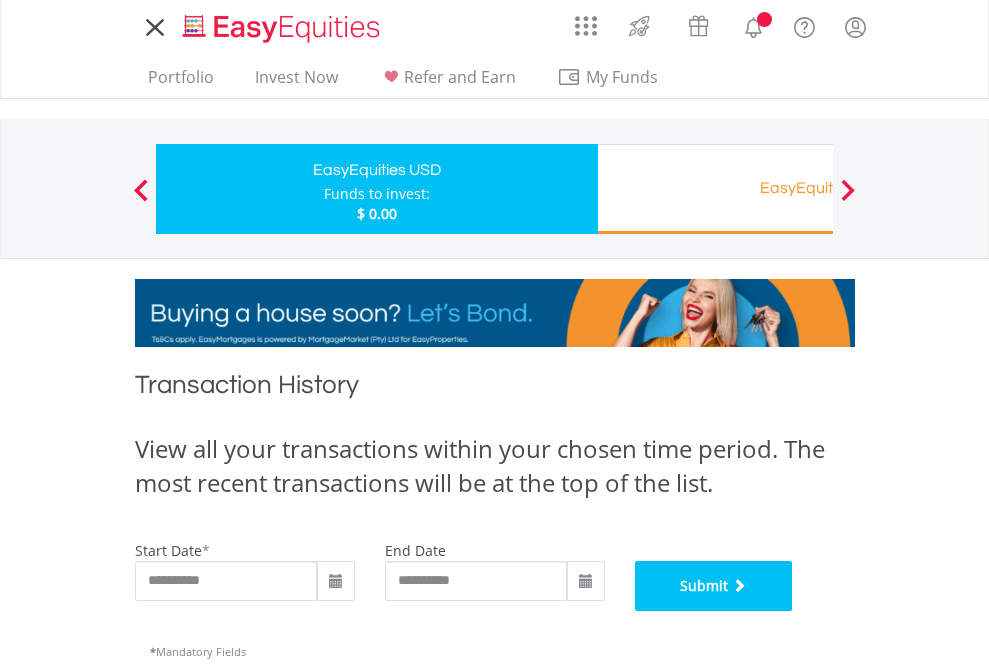 scroll, scrollTop: 811, scrollLeft: 0, axis: vertical 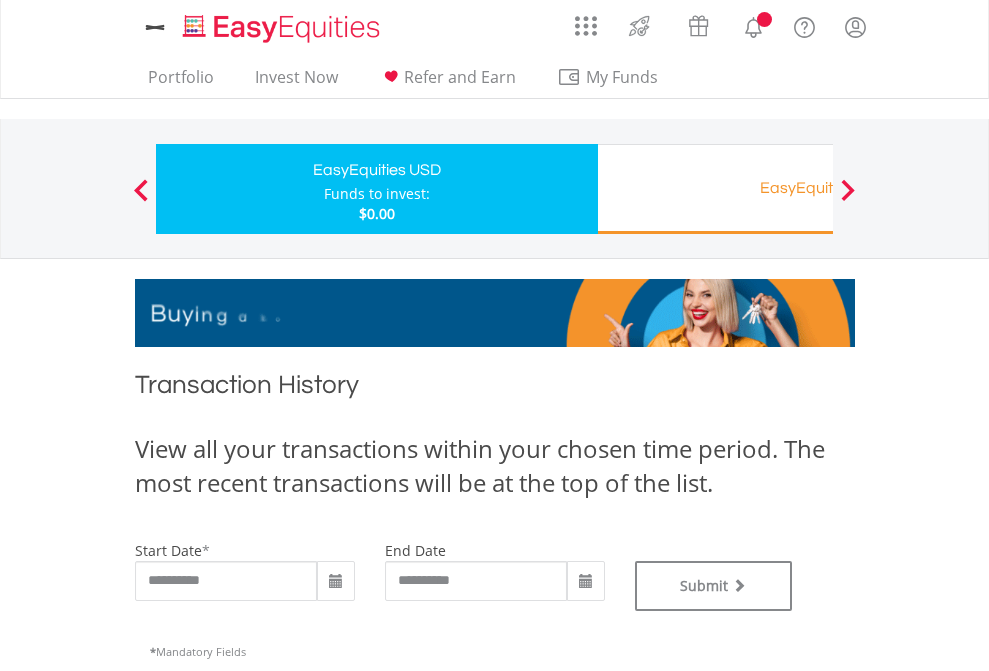 click on "EasyEquities RA" at bounding box center (818, 188) 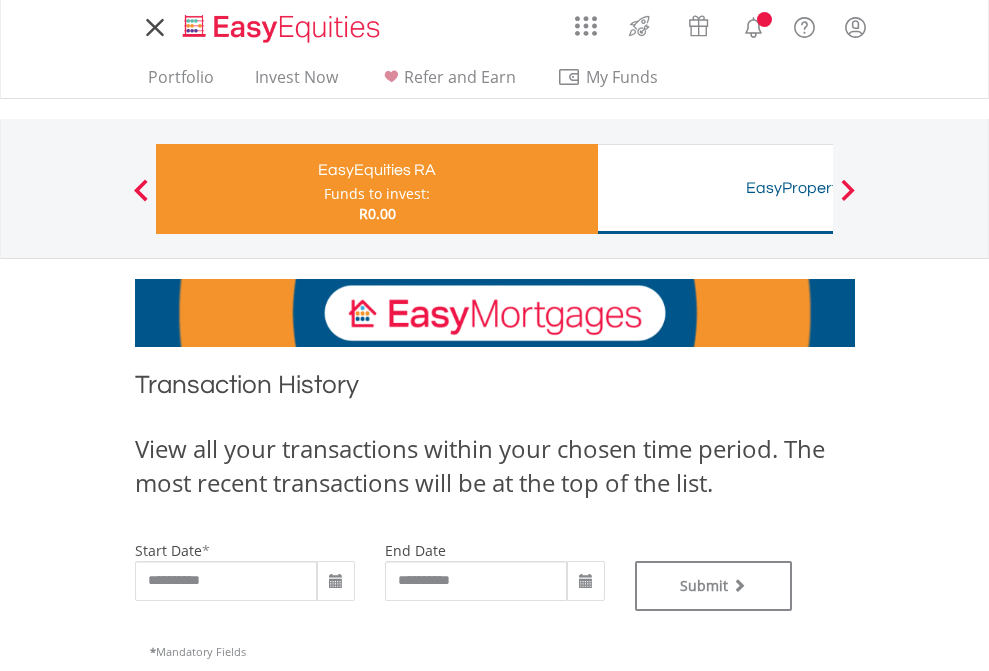 scroll, scrollTop: 0, scrollLeft: 0, axis: both 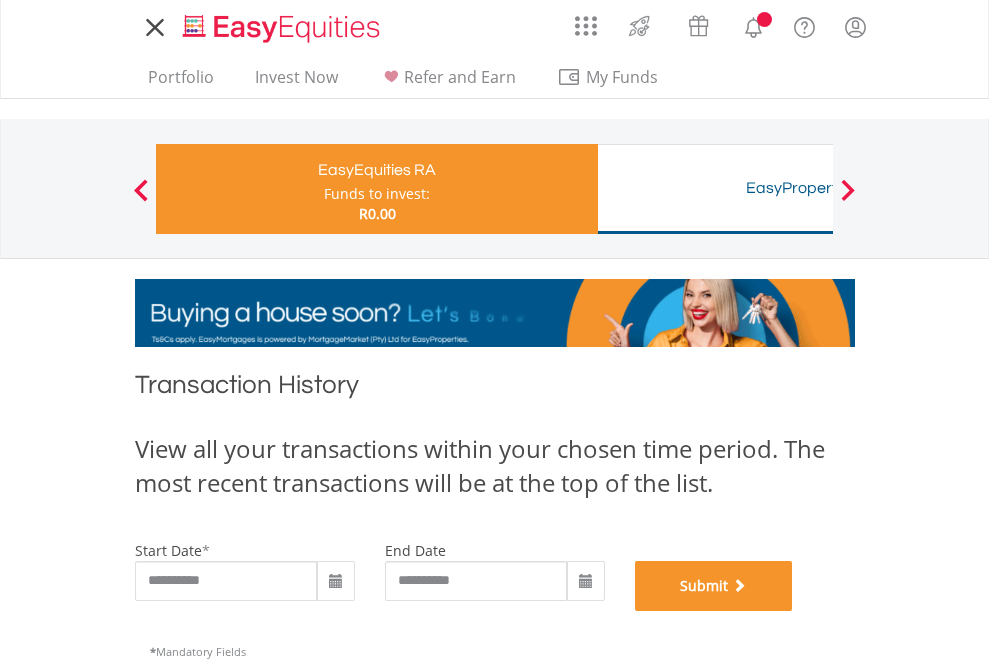 click on "Submit" at bounding box center [714, 586] 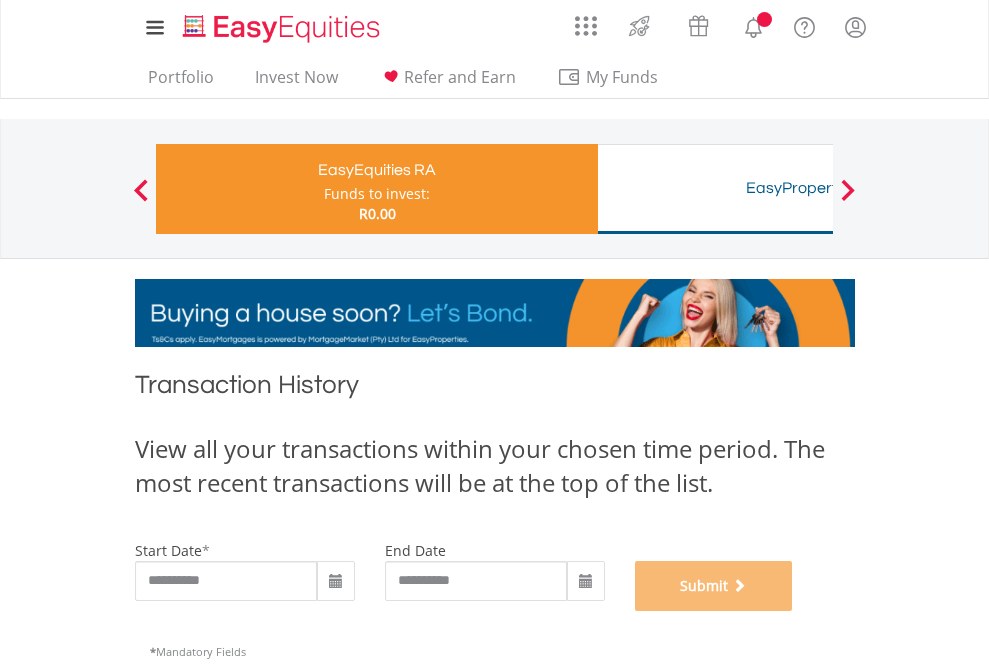 scroll, scrollTop: 811, scrollLeft: 0, axis: vertical 